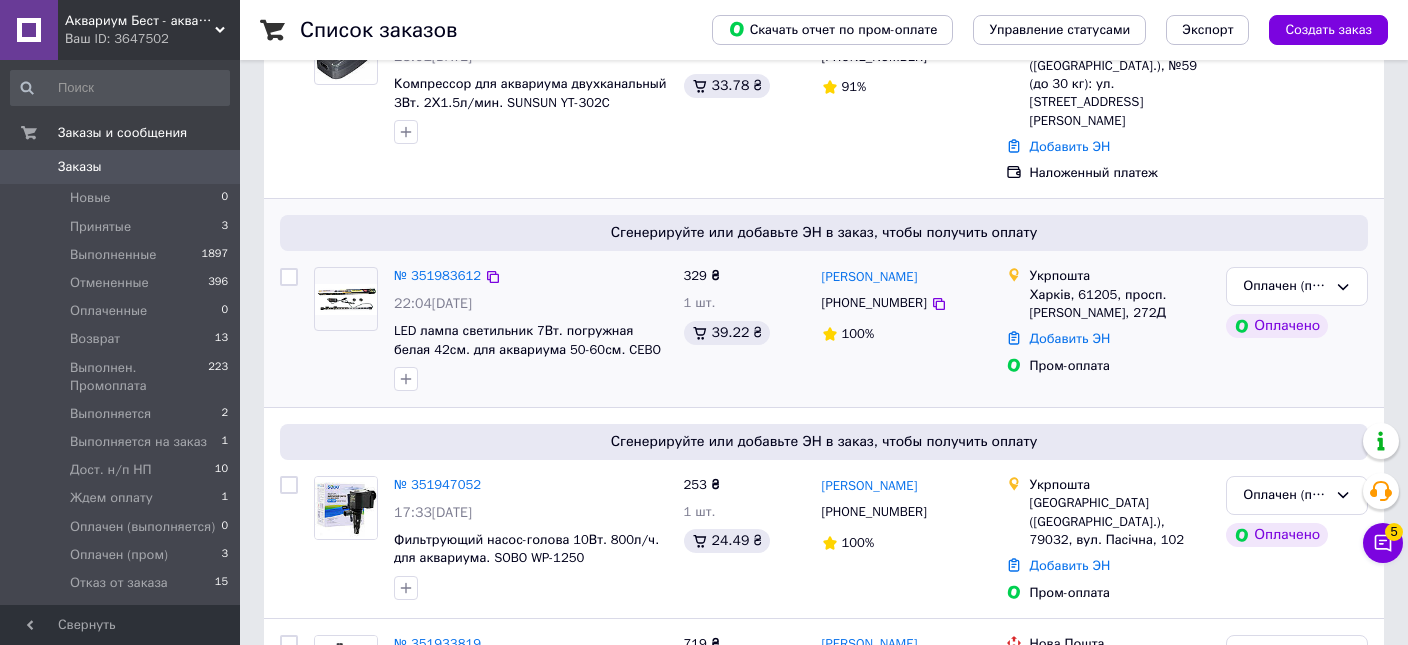 scroll, scrollTop: 0, scrollLeft: 0, axis: both 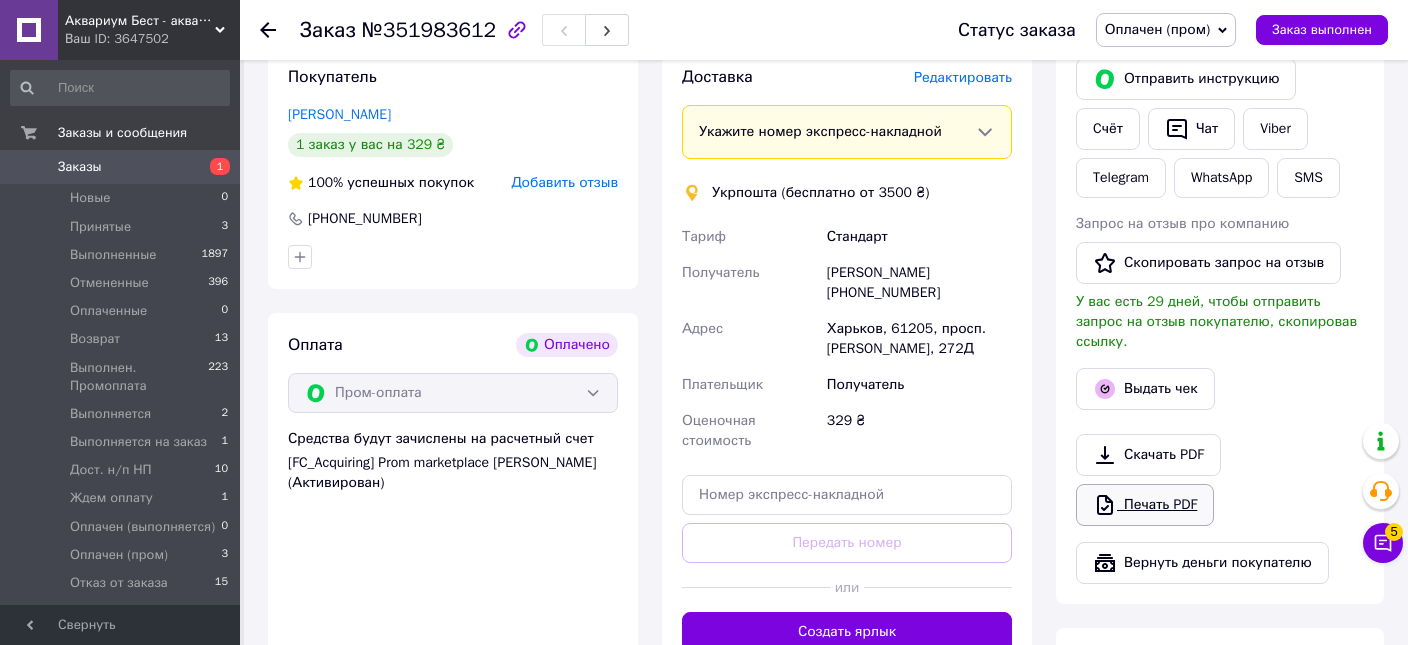click on "Печать PDF" at bounding box center (1145, 505) 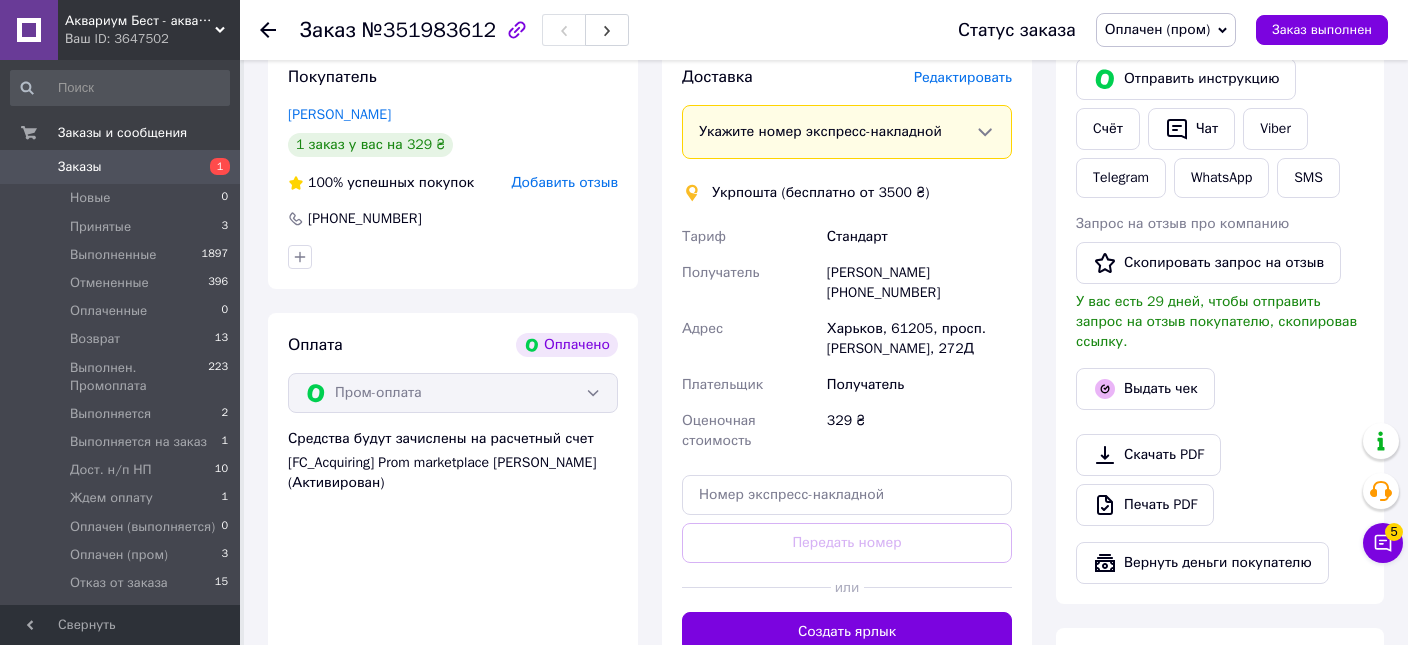 scroll, scrollTop: 528, scrollLeft: 0, axis: vertical 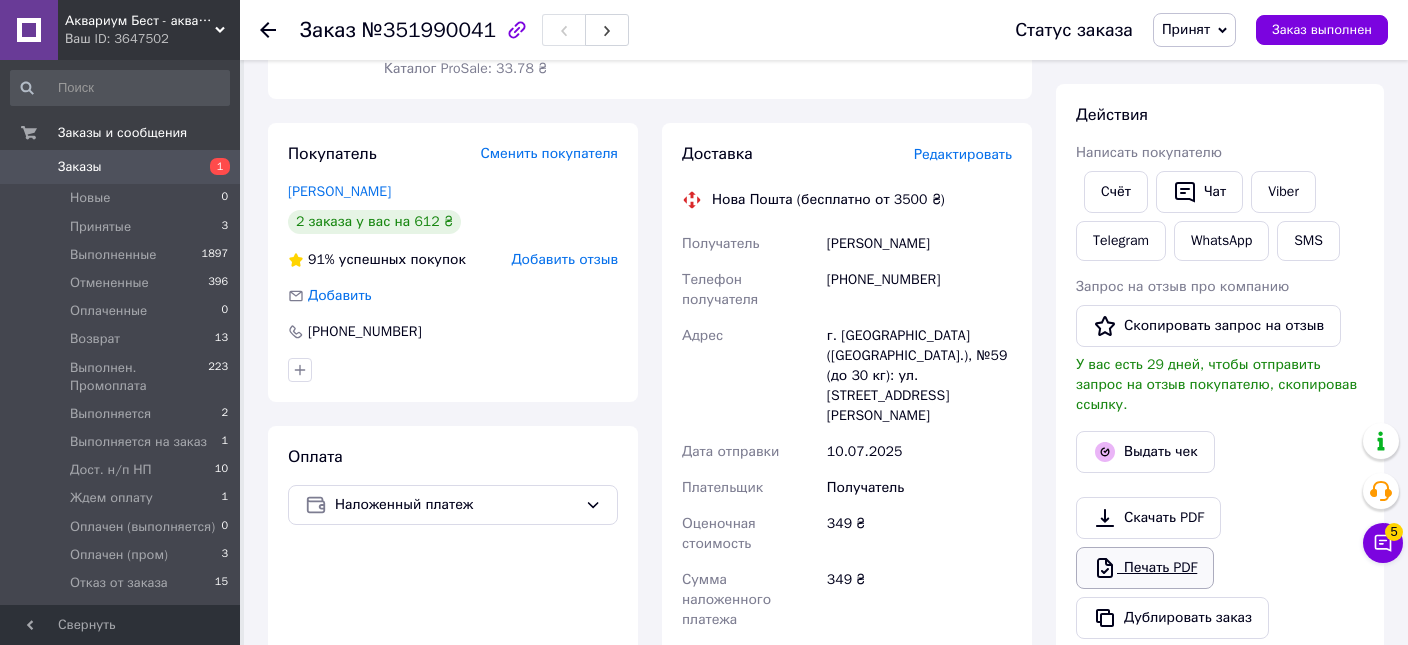click on "Печать PDF" at bounding box center [1145, 568] 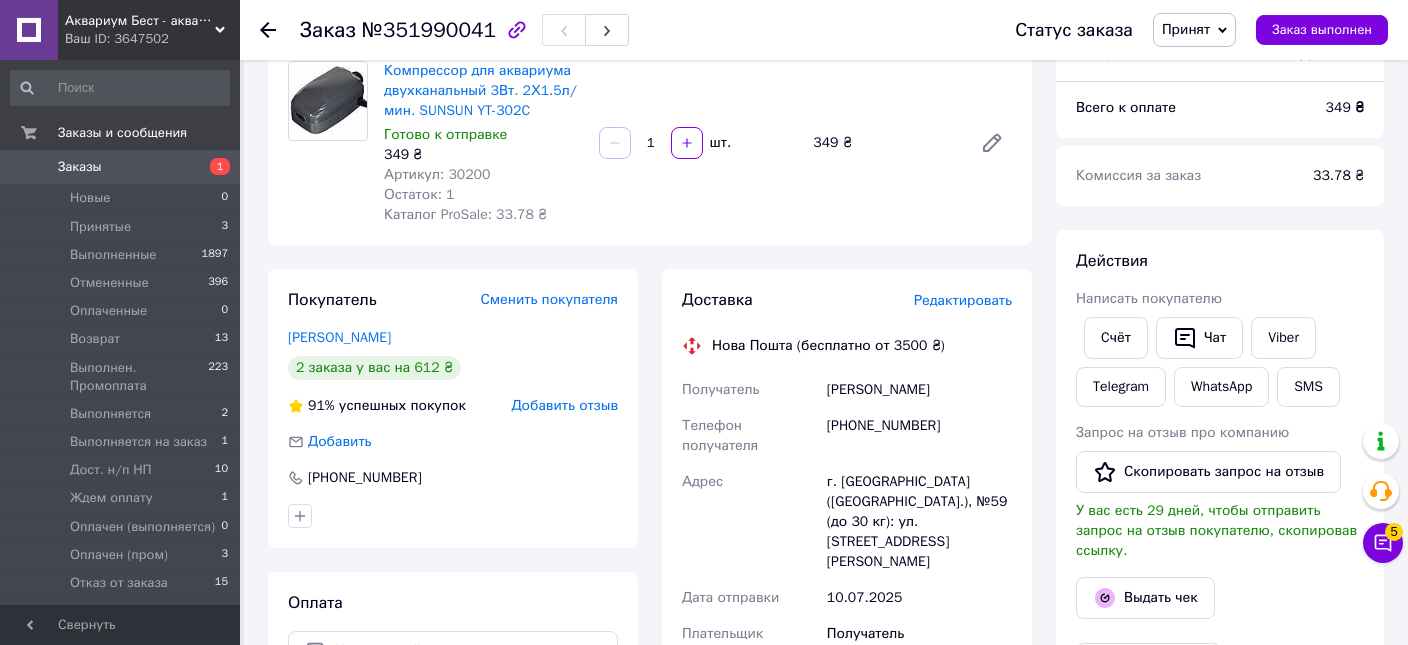 scroll, scrollTop: 105, scrollLeft: 0, axis: vertical 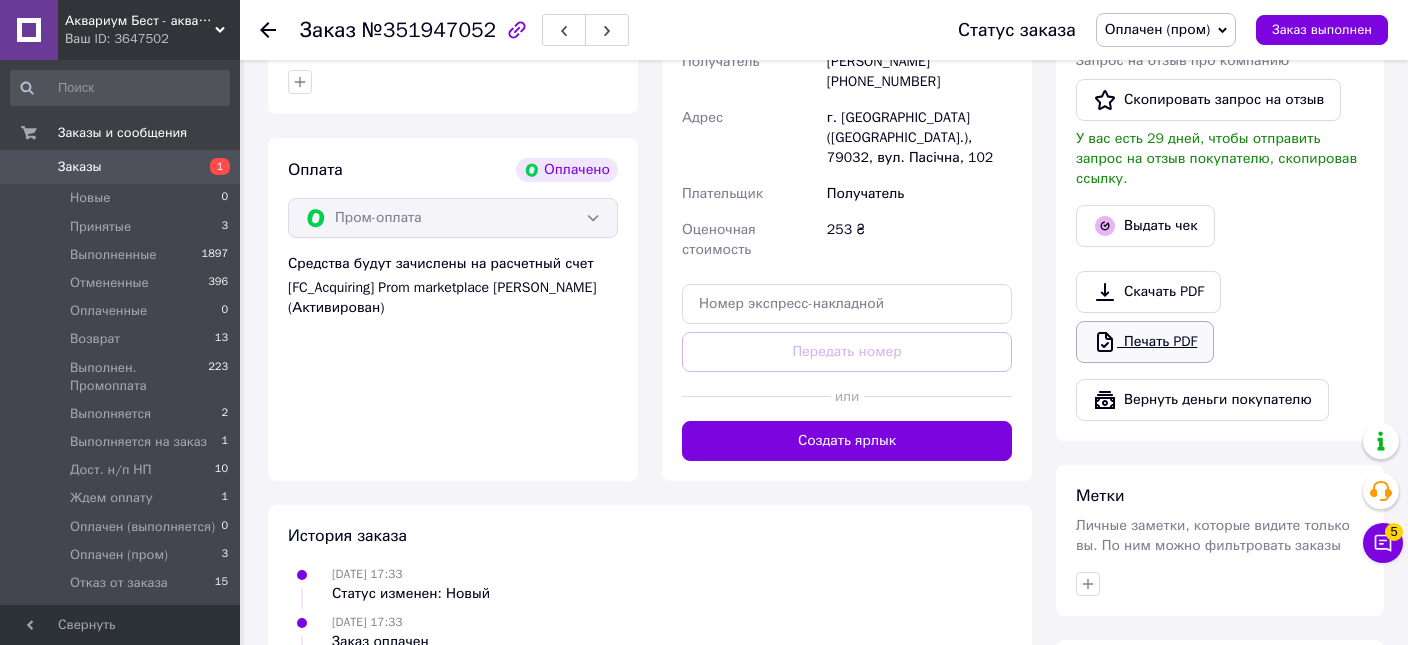 click on "Печать PDF" at bounding box center (1145, 342) 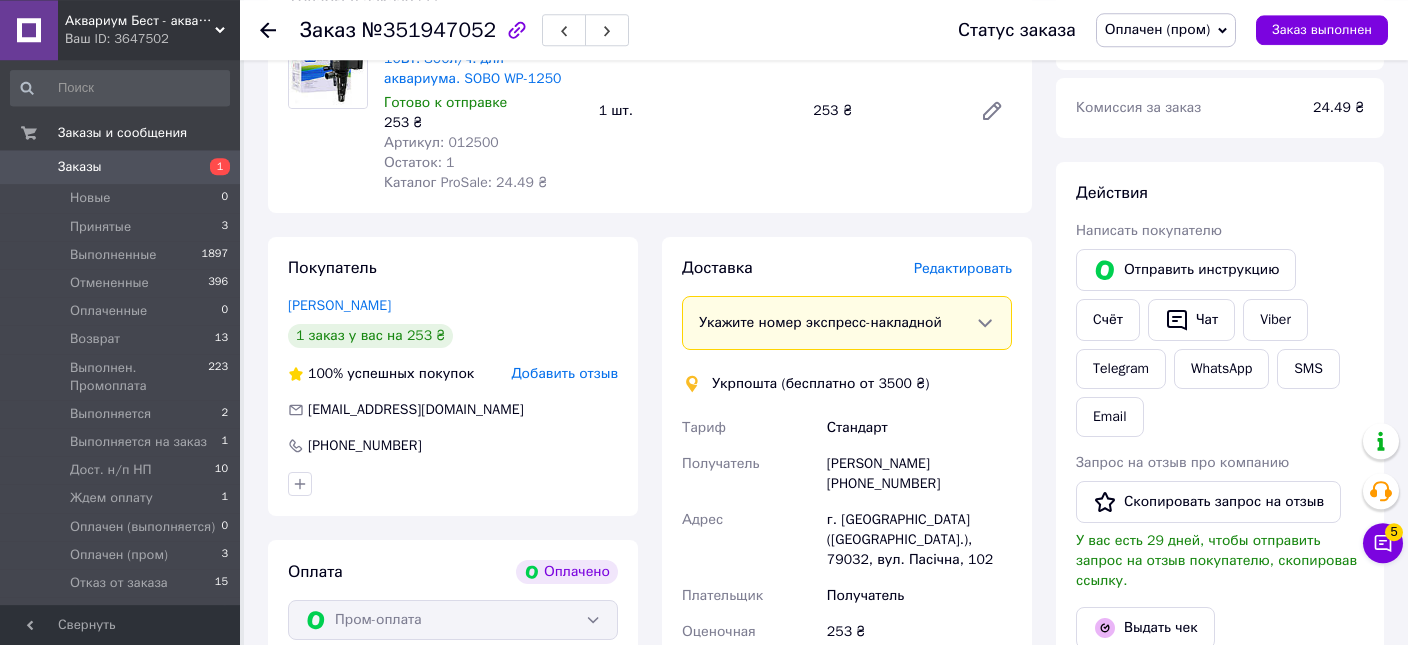 scroll, scrollTop: 739, scrollLeft: 0, axis: vertical 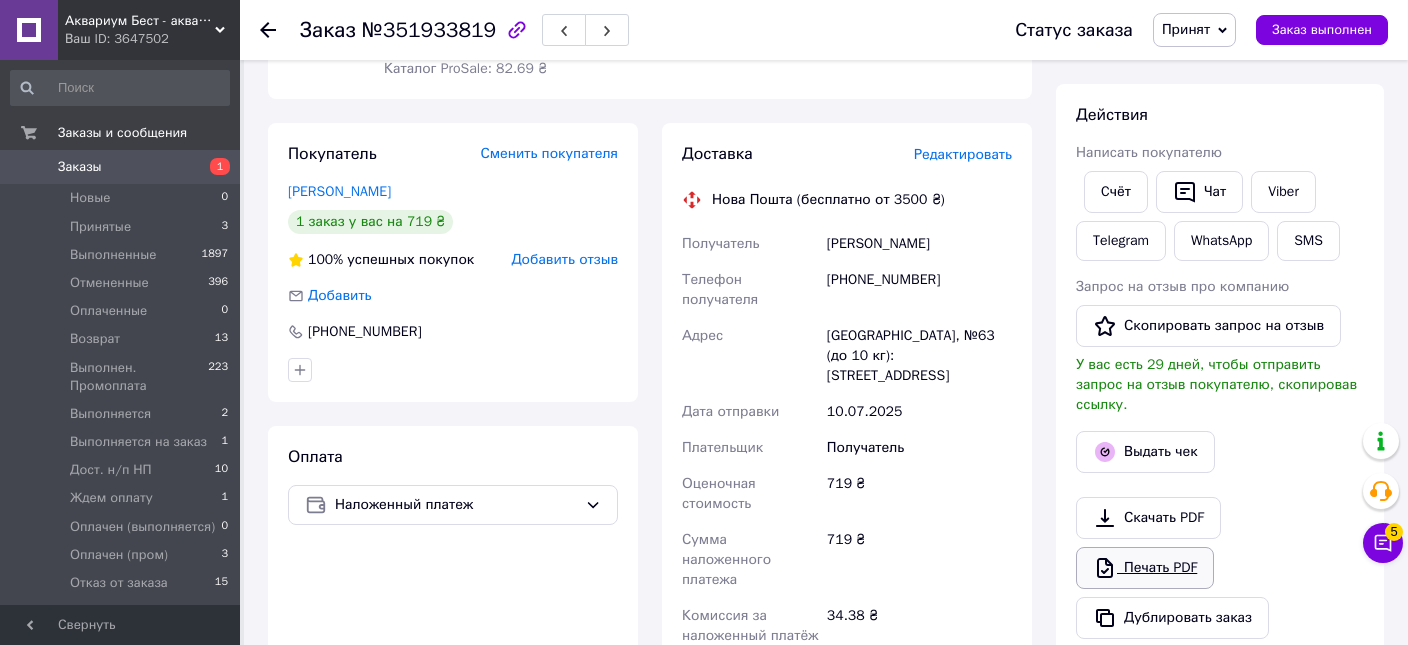 click on "Печать PDF" at bounding box center [1145, 568] 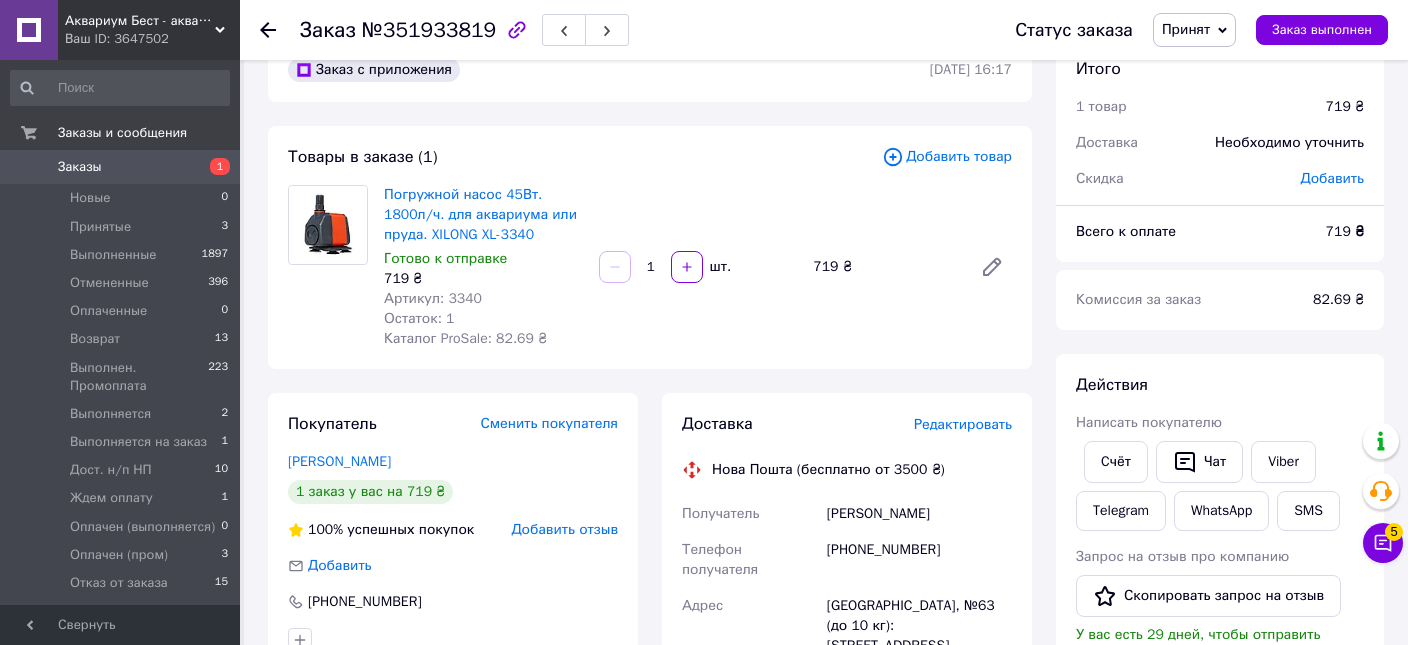 scroll, scrollTop: 0, scrollLeft: 0, axis: both 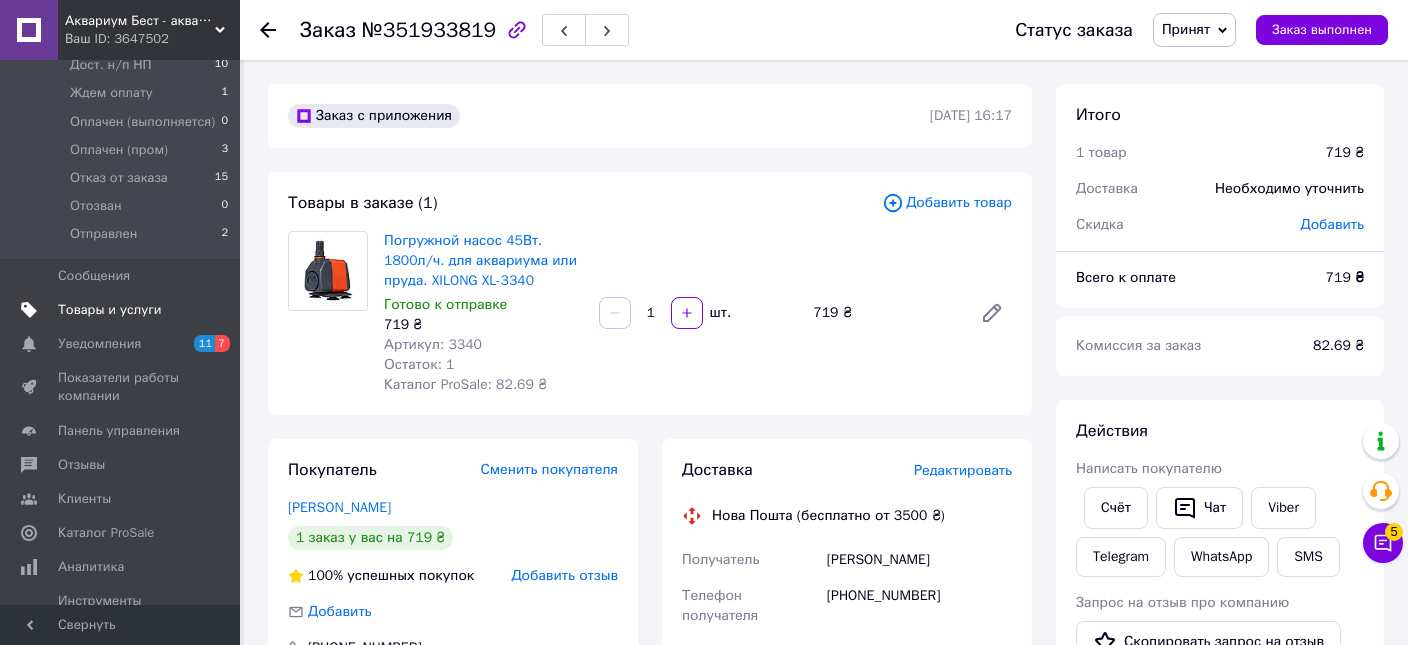 click on "Товары и услуги" at bounding box center (110, 310) 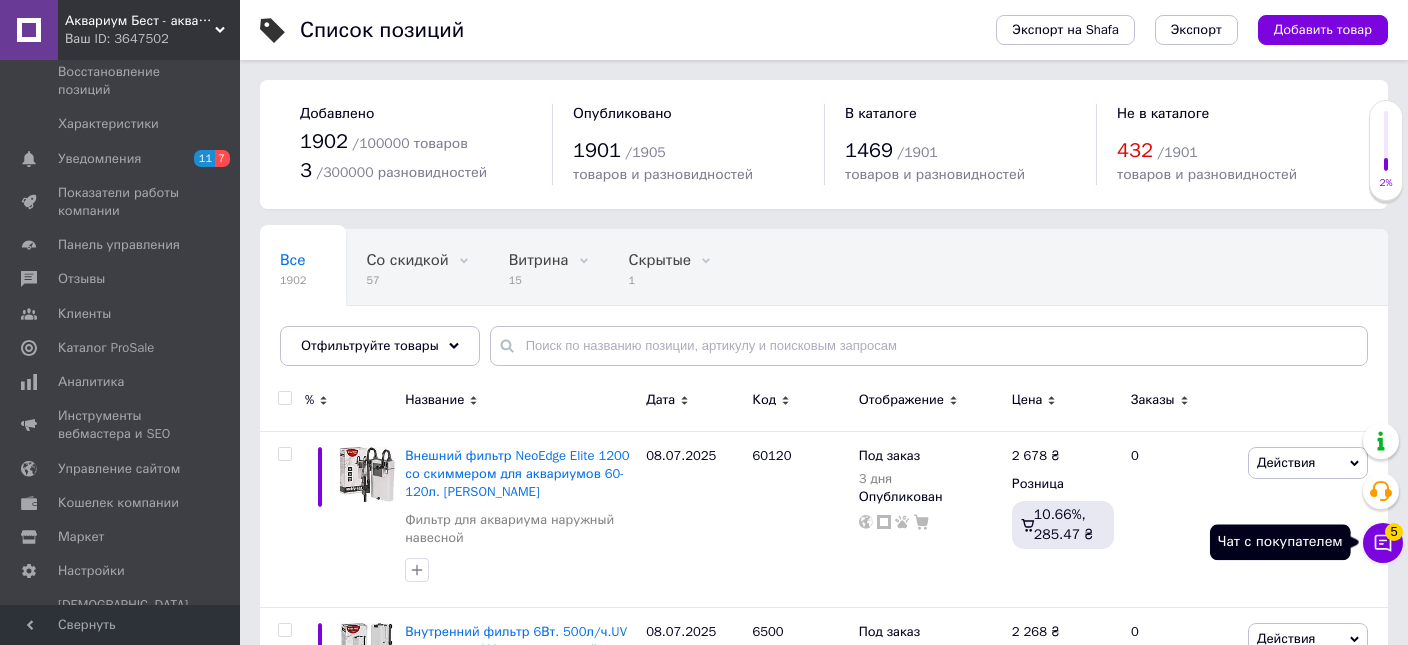 click on "Чат с покупателем 5" at bounding box center [1383, 543] 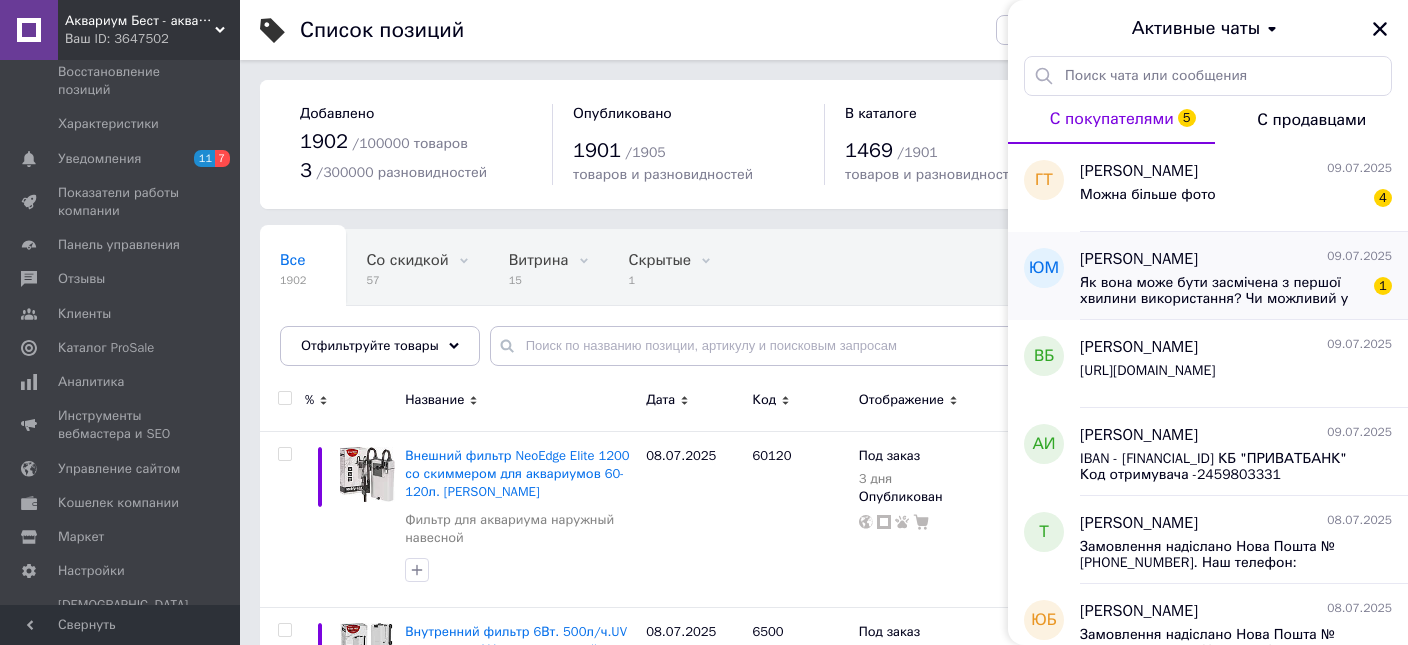 click on "[PERSON_NAME] [DATE] Як вона може бути засмічена з першої хвилини використання? Чи можливий у [GEOGRAPHIC_DATA] обмін на інший товар? 1" at bounding box center [1244, 276] 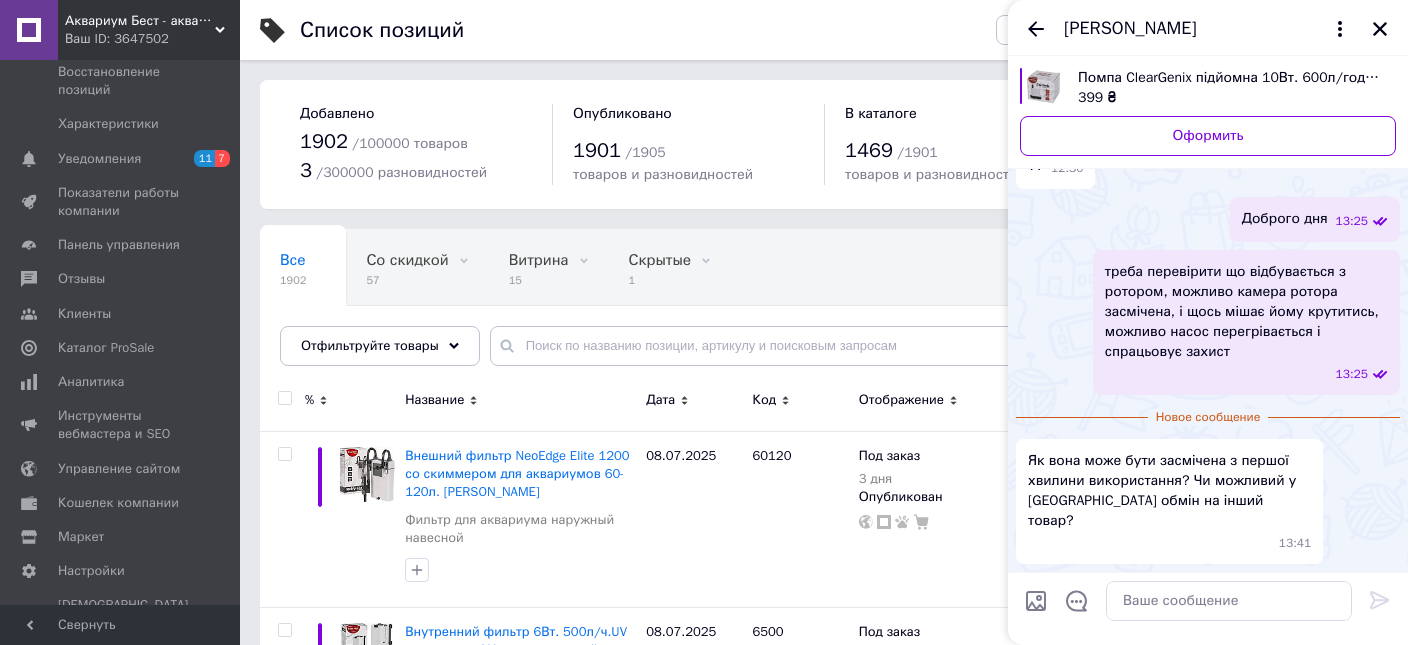 scroll, scrollTop: 1308, scrollLeft: 0, axis: vertical 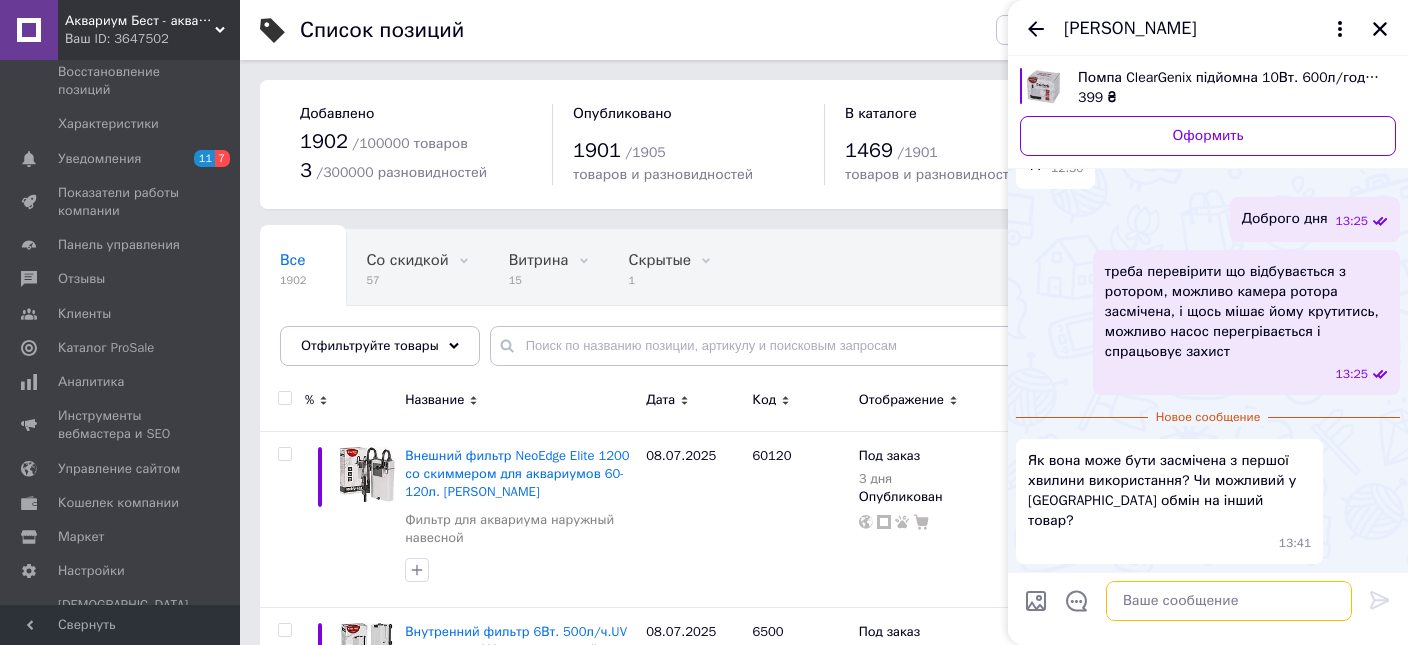 click at bounding box center [1229, 601] 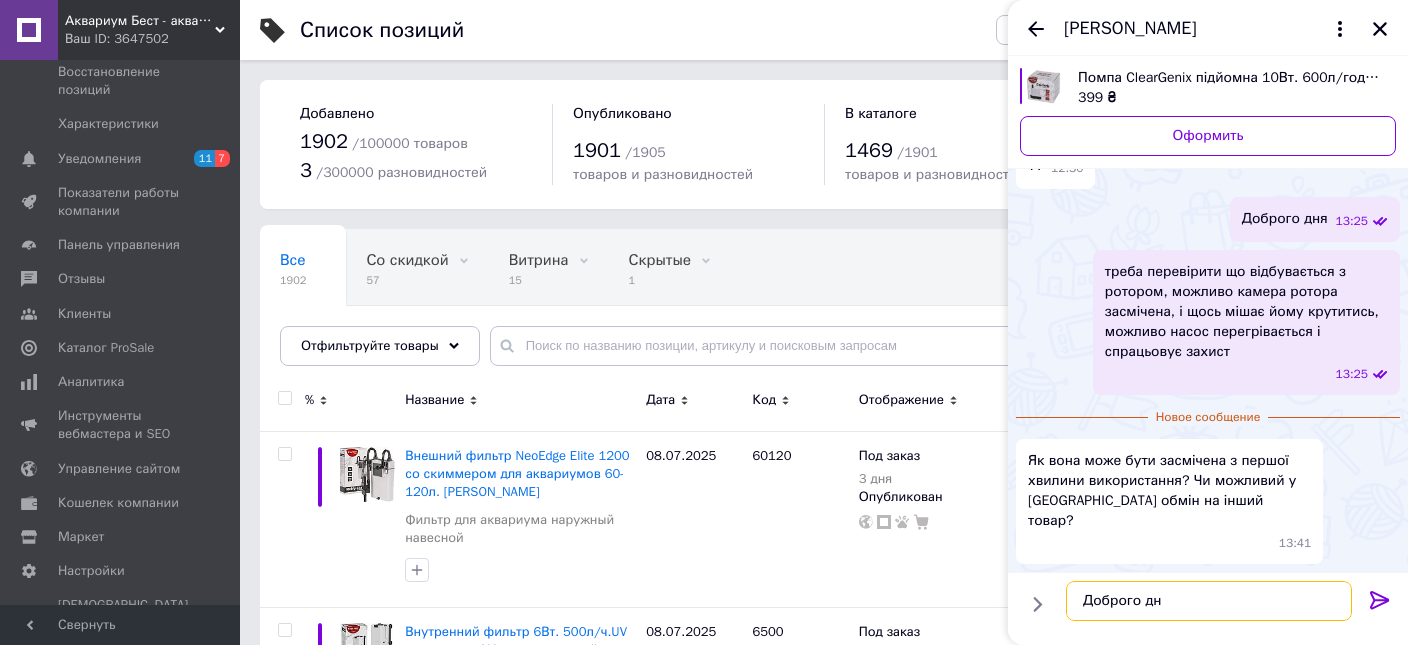 type on "Доброго дня" 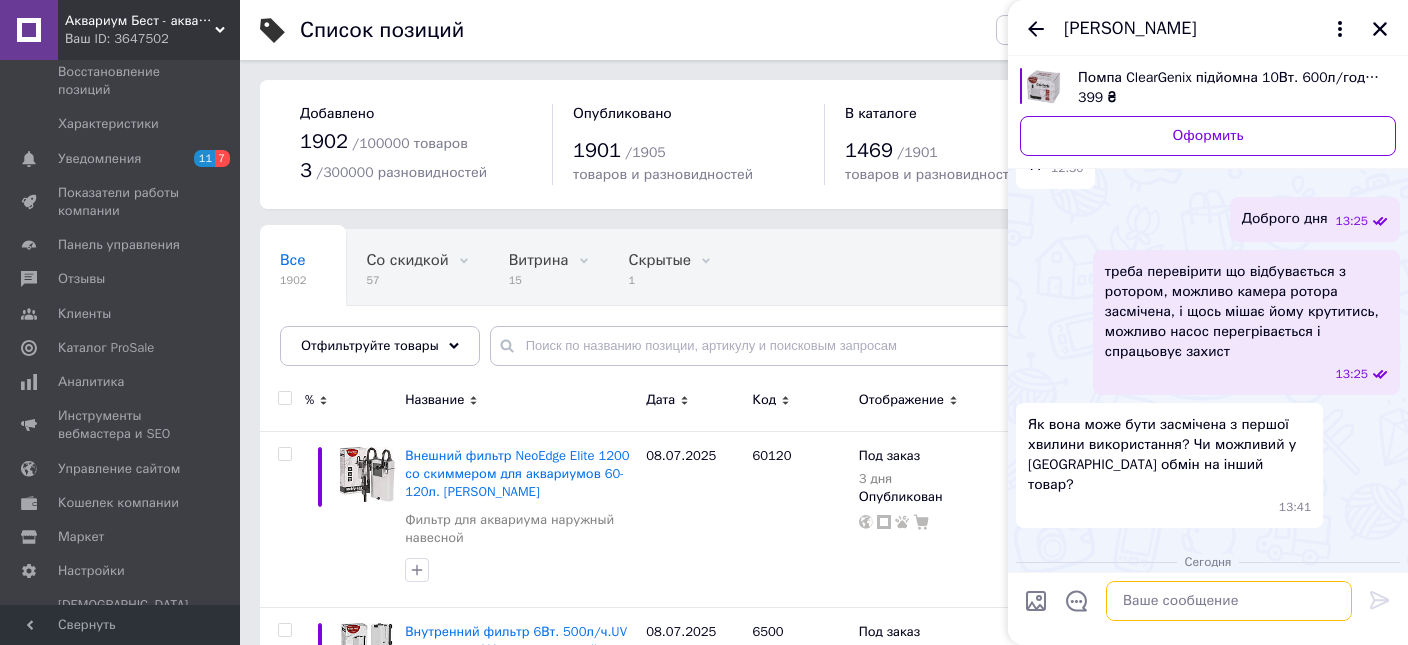 scroll, scrollTop: 1377, scrollLeft: 0, axis: vertical 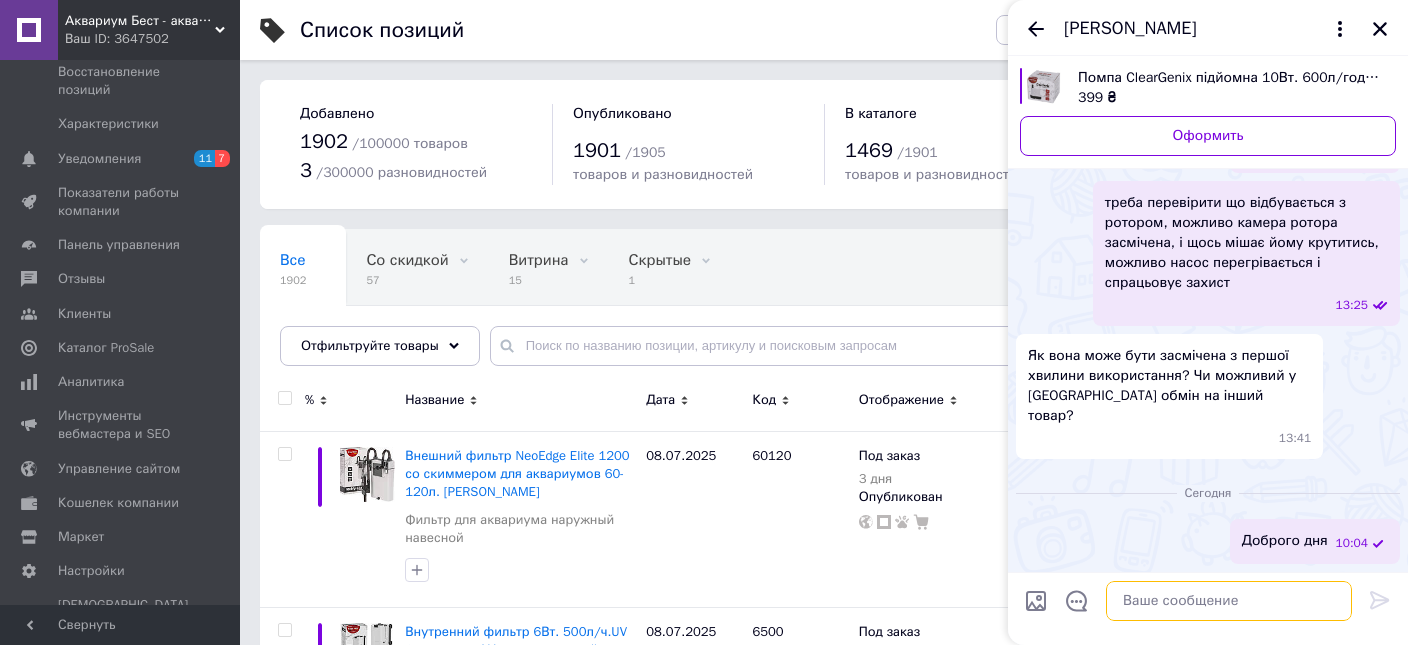 paste on "відправляє до нас на [PERSON_NAME], як буде брак поміняємо на нову" 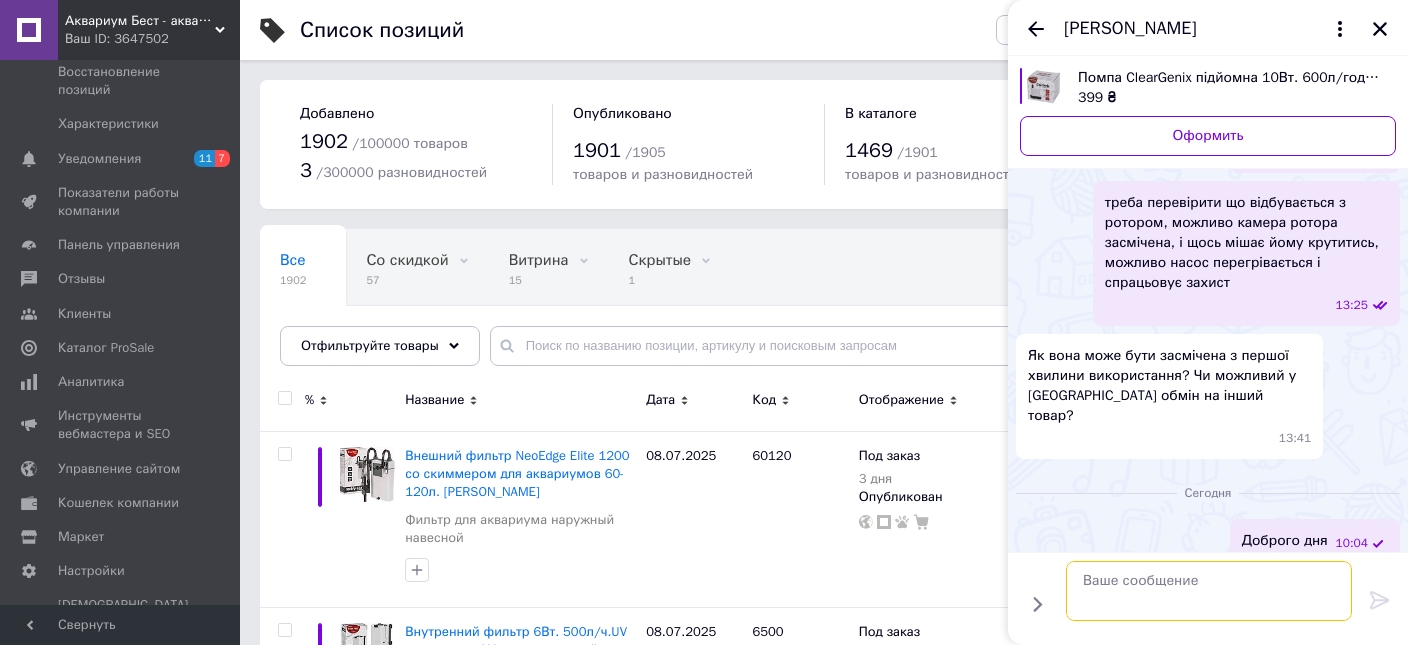 scroll, scrollTop: 1470, scrollLeft: 0, axis: vertical 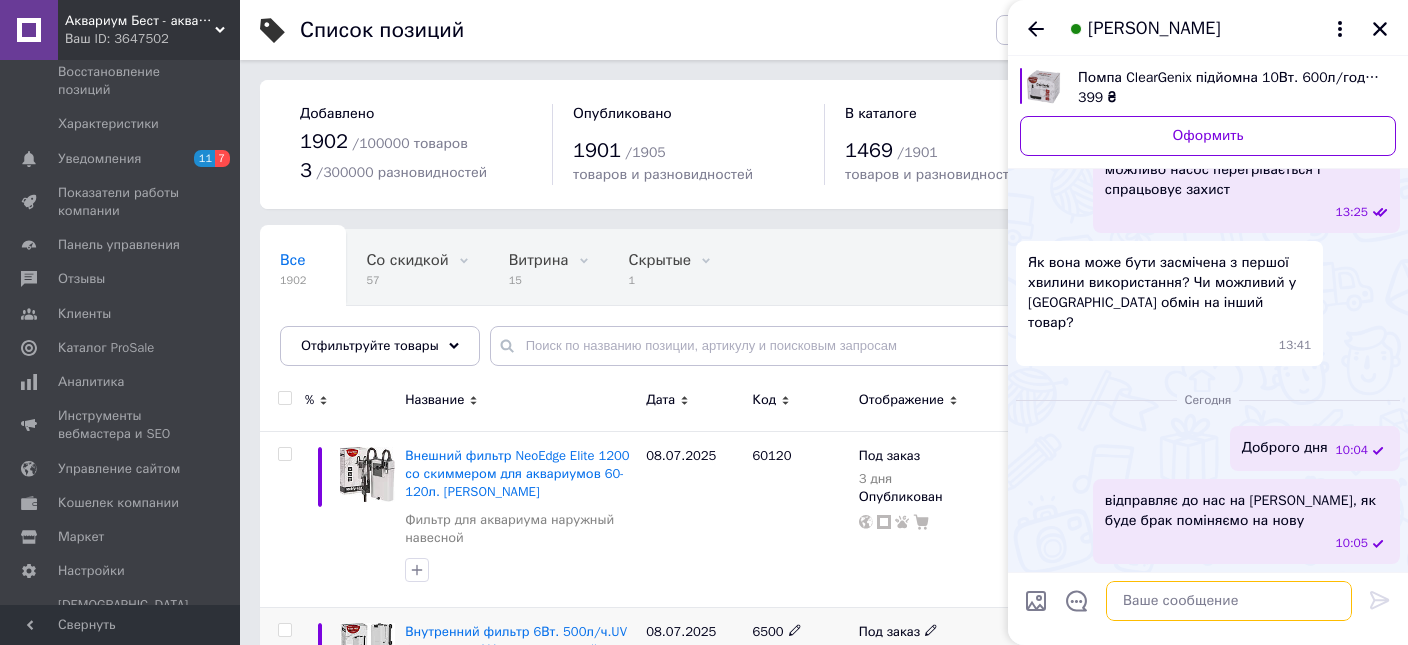 paste on "Нова пошта
Рудня Відділення №1 Самбірський р-н.
[GEOGRAPHIC_DATA]: вул. [PERSON_NAME], 2
отримувач: [PERSON_NAME]
телефон: [PHONE_NUMBER]" 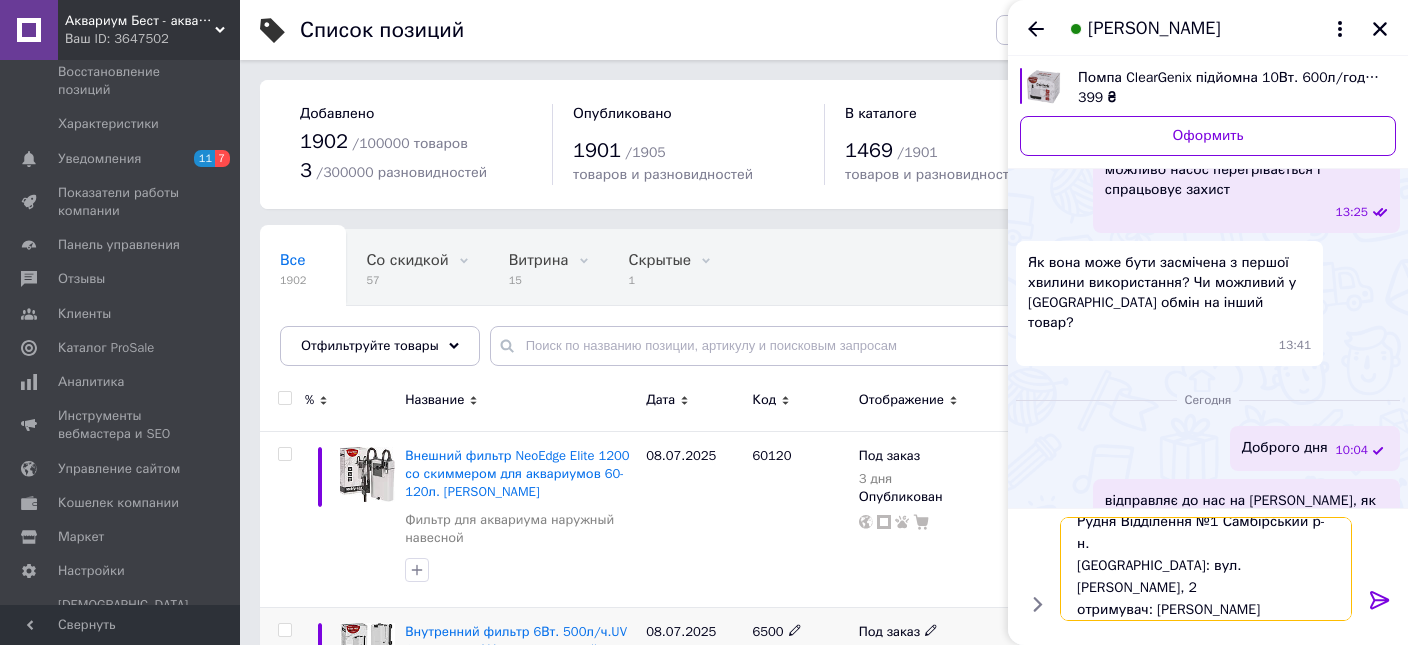 scroll, scrollTop: 23, scrollLeft: 0, axis: vertical 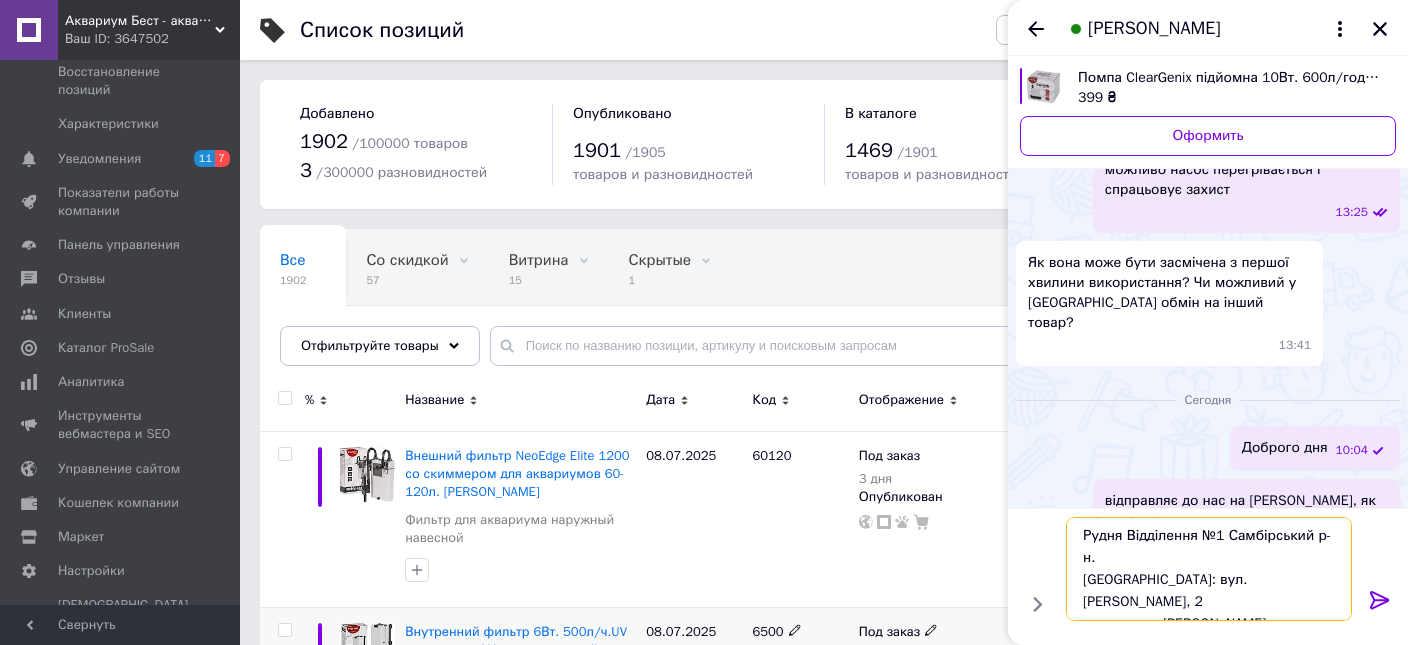 type 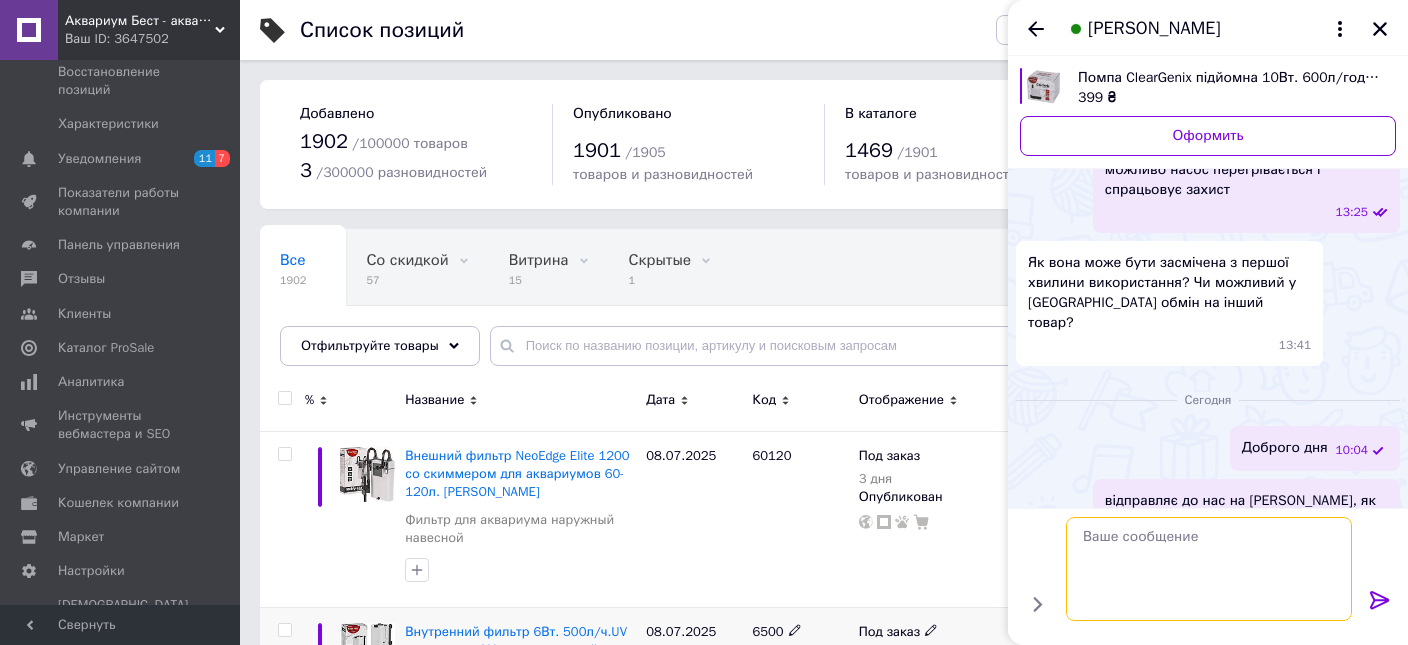 scroll, scrollTop: 0, scrollLeft: 0, axis: both 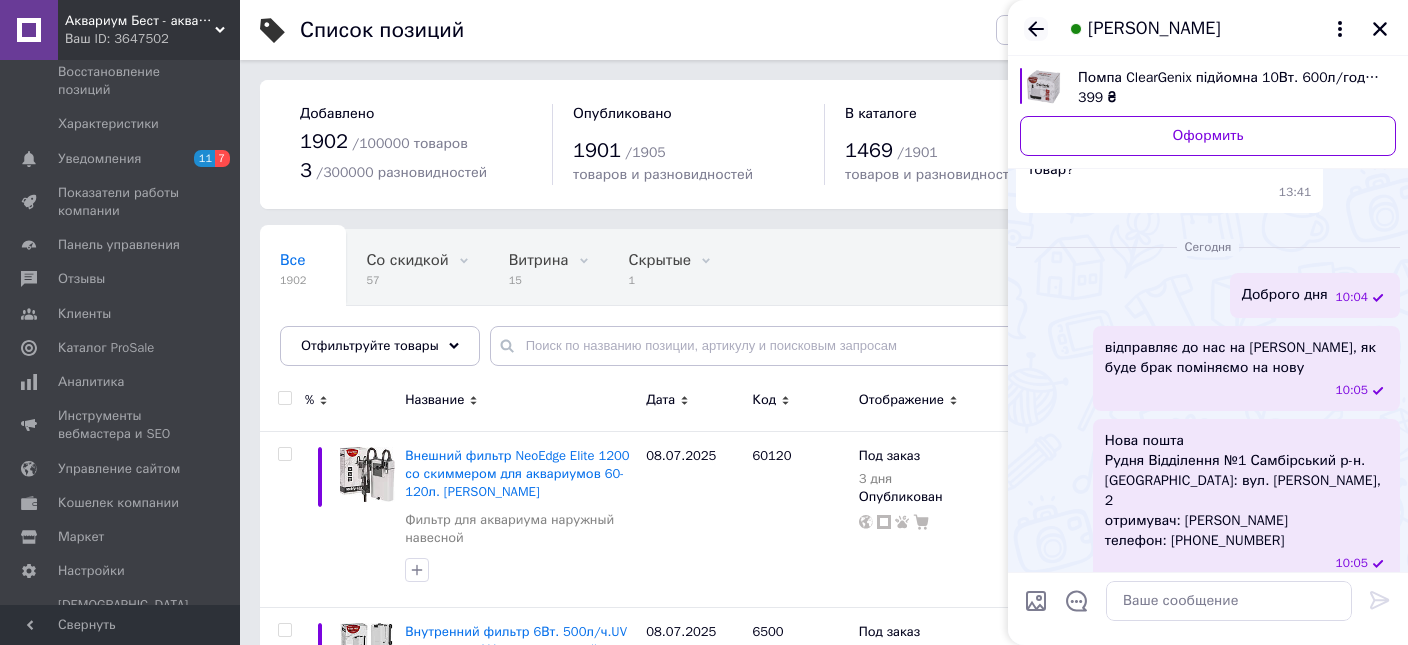 click 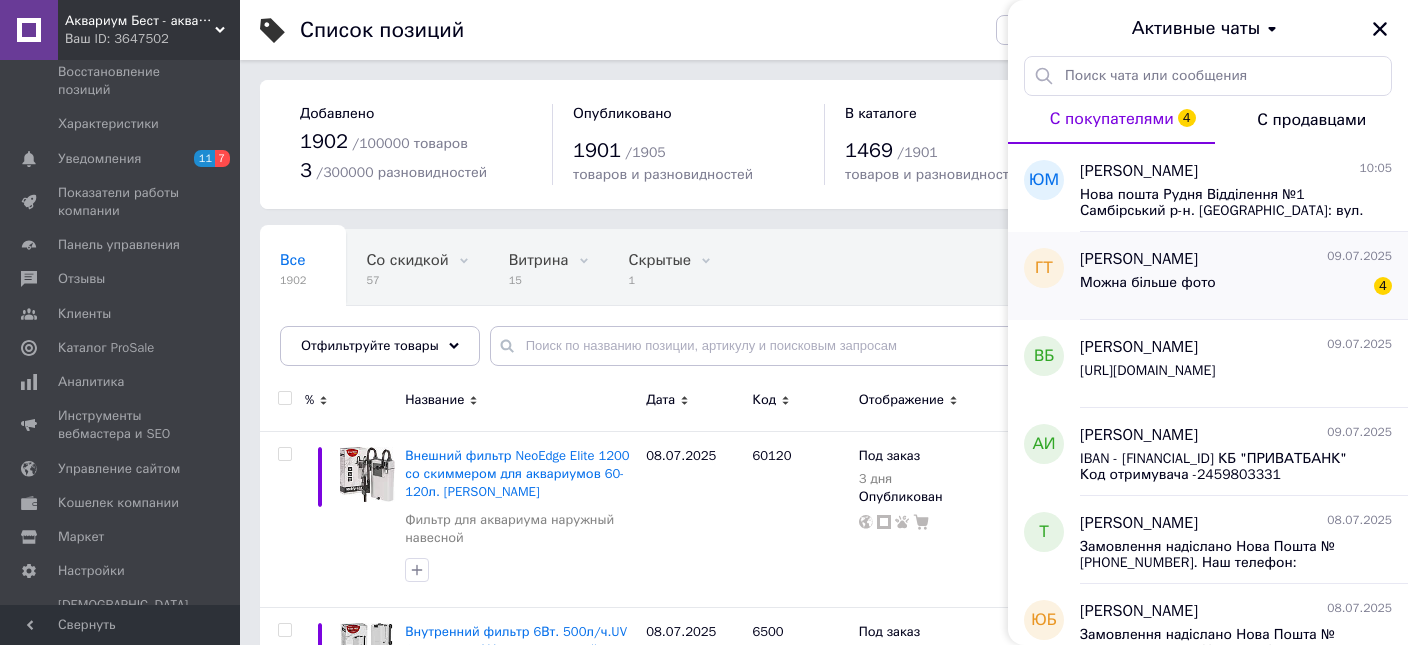 click on "Можна більше фото 4" at bounding box center (1236, 287) 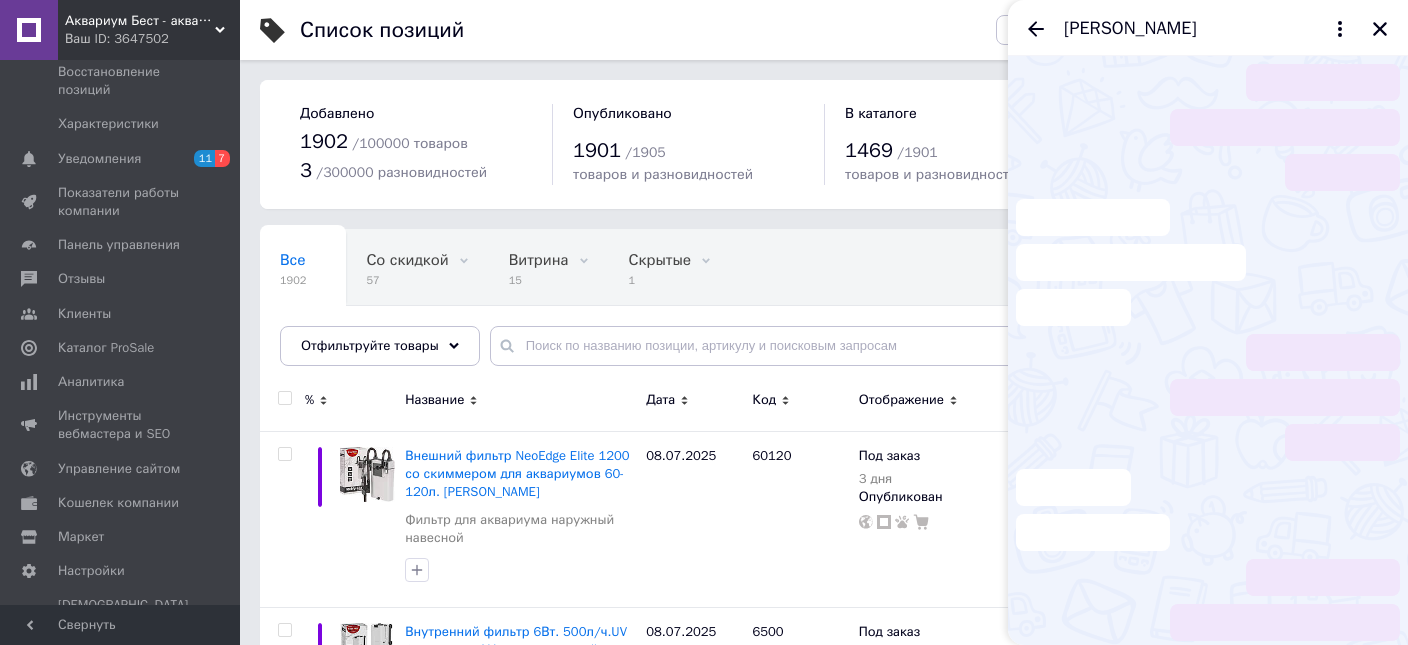 scroll, scrollTop: 57, scrollLeft: 0, axis: vertical 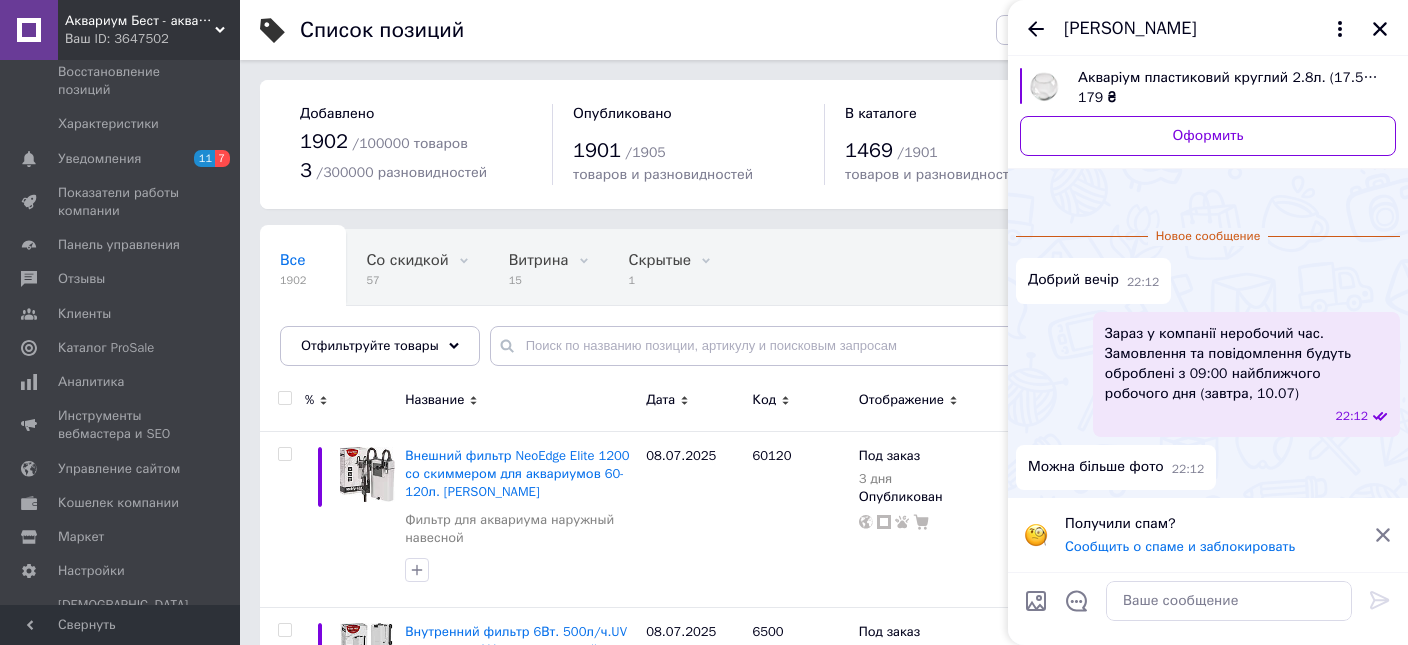 click 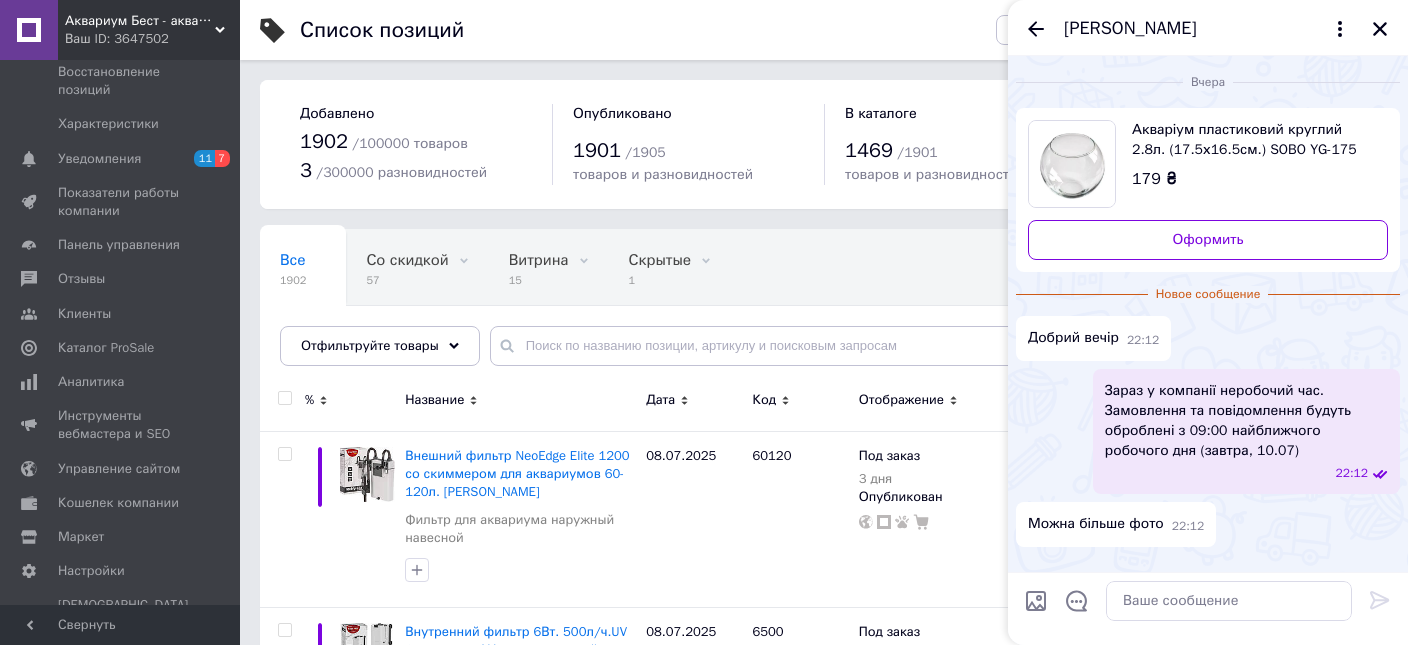 scroll, scrollTop: 0, scrollLeft: 0, axis: both 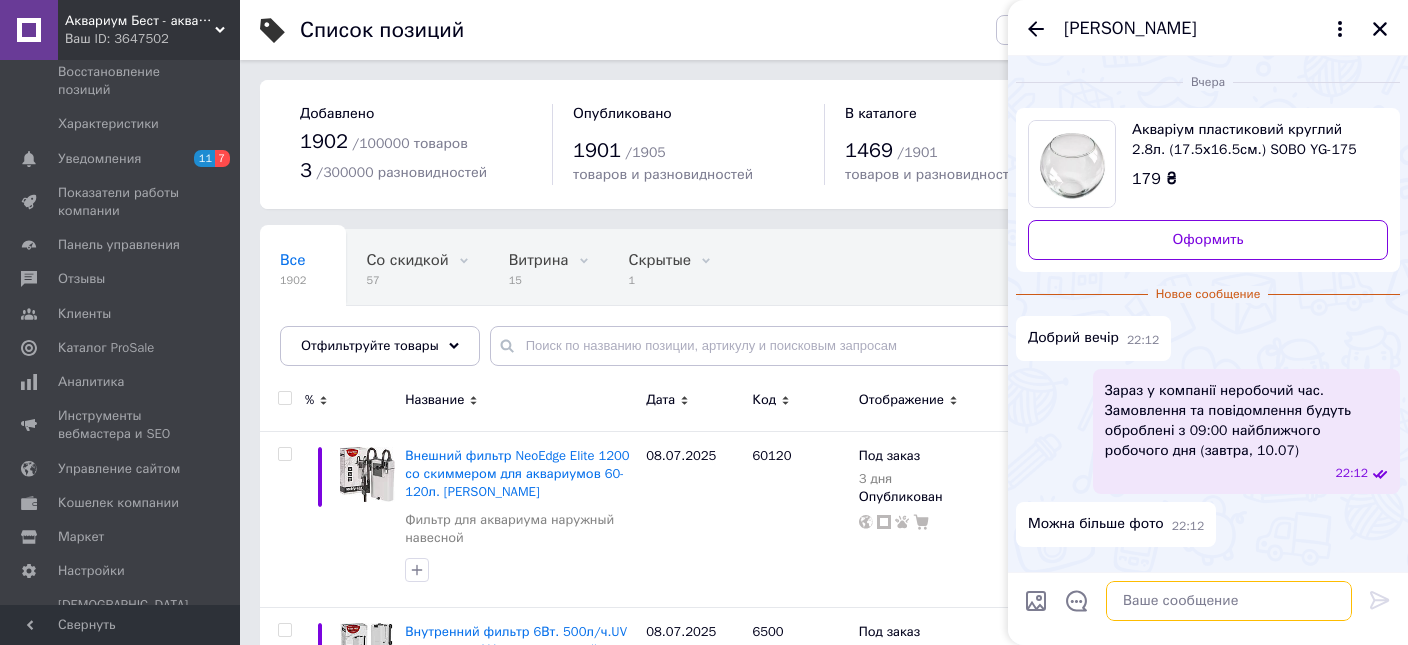 click at bounding box center [1229, 601] 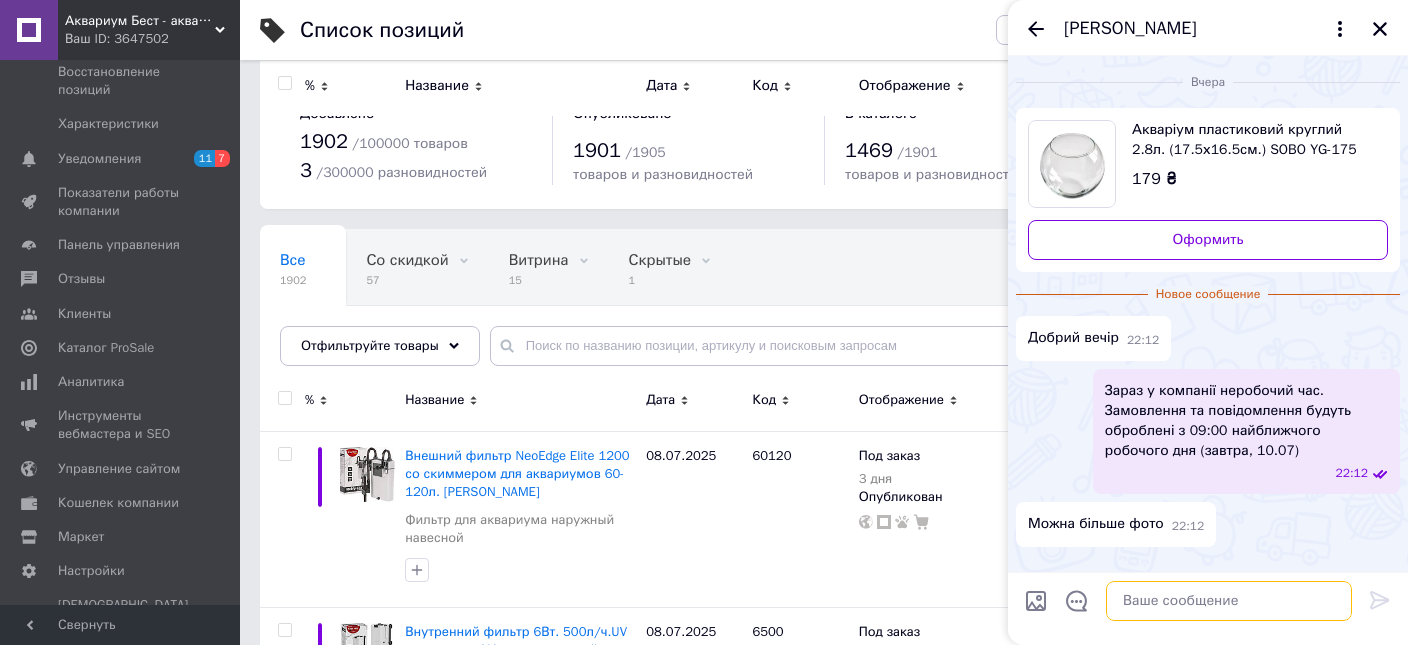 scroll, scrollTop: 211, scrollLeft: 0, axis: vertical 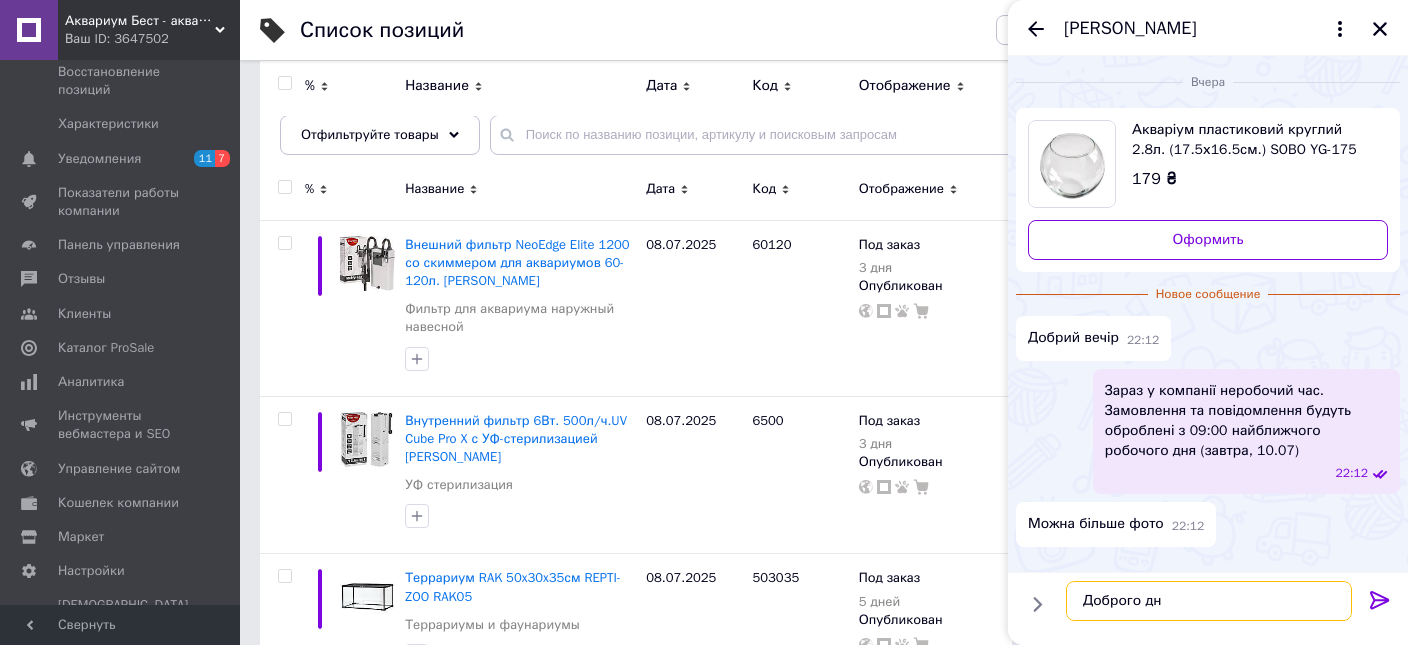 type on "Доброго дня" 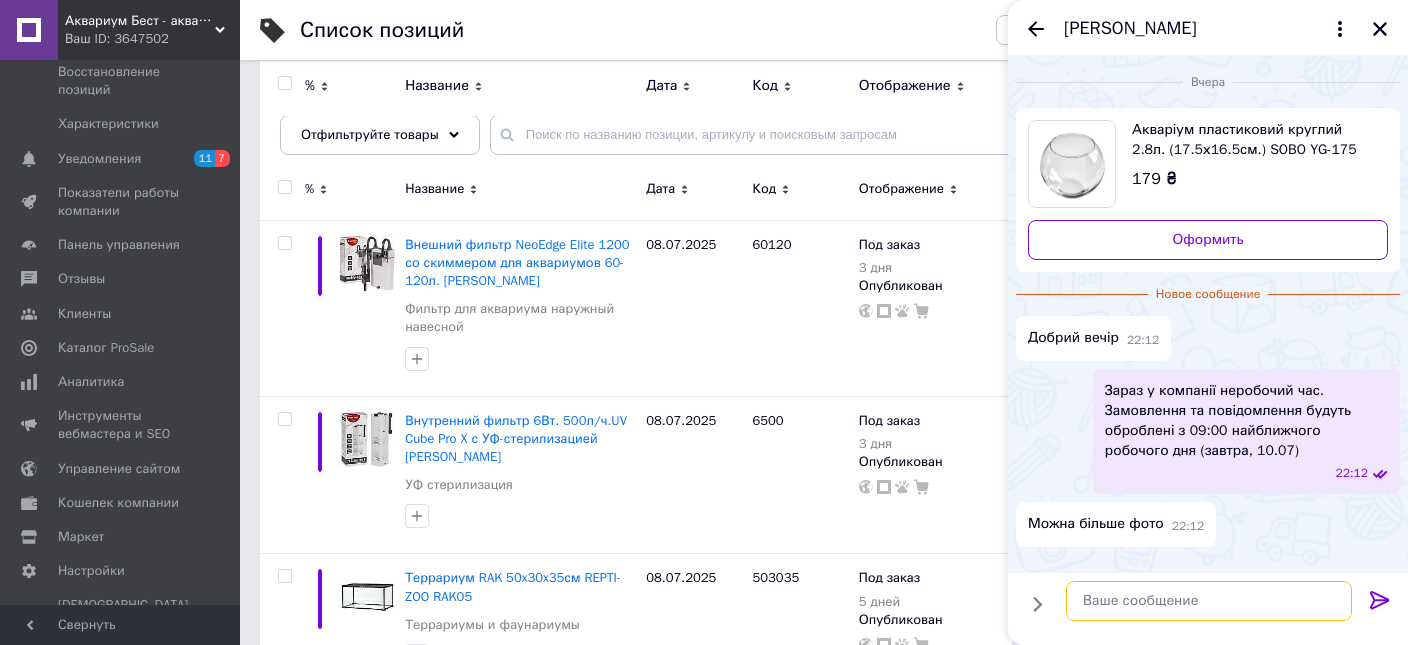 scroll, scrollTop: 52, scrollLeft: 0, axis: vertical 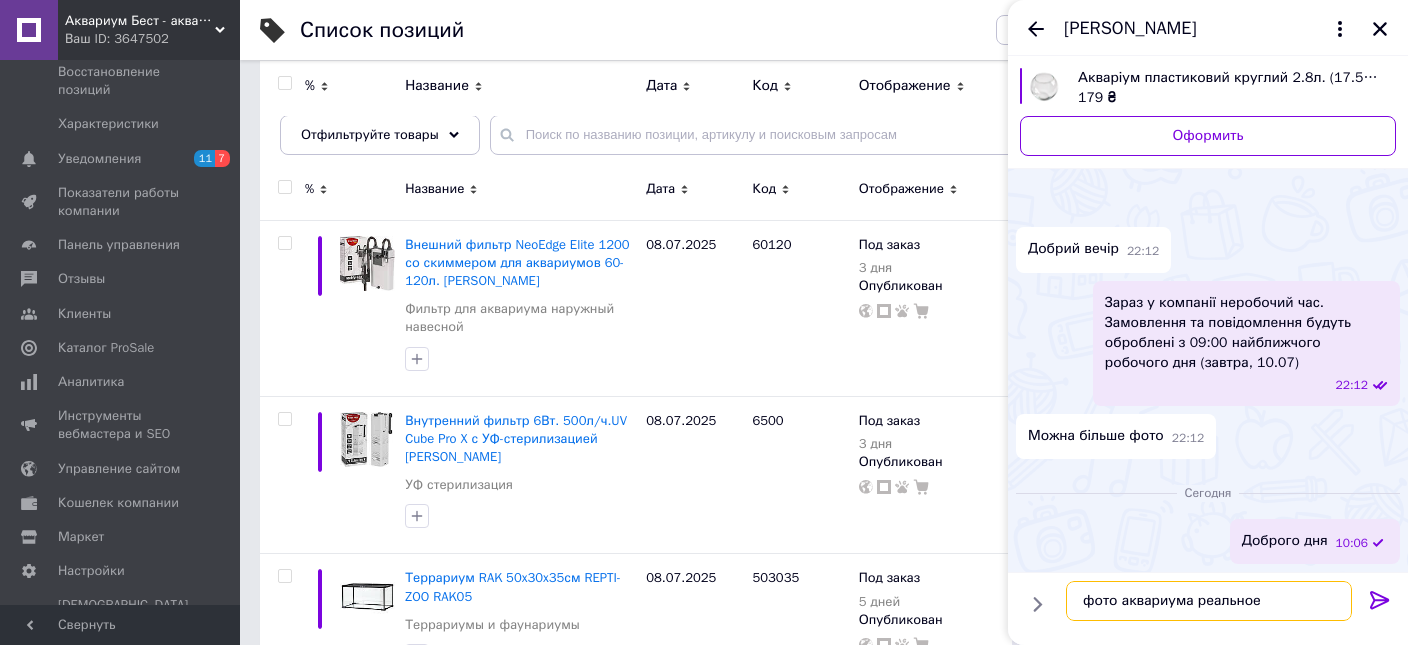 click on "фото аквариума реальное" at bounding box center (1209, 601) 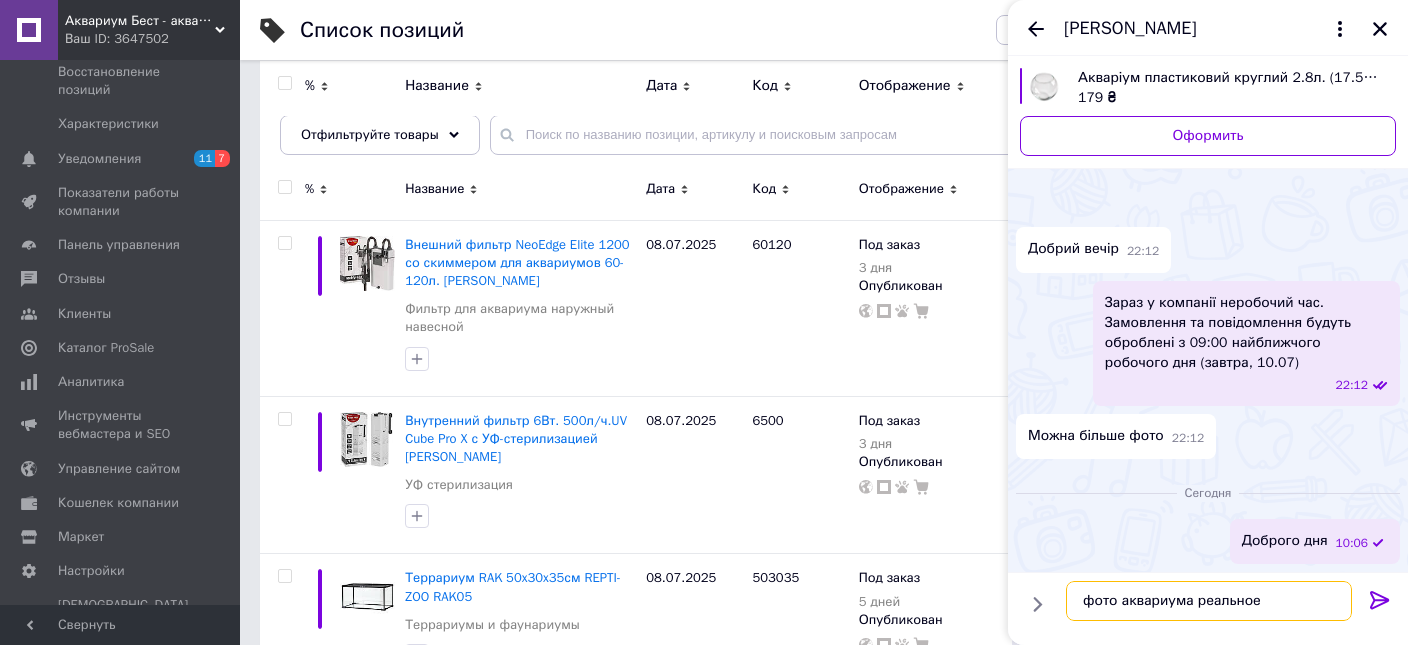 type on "фото аквариума реальное" 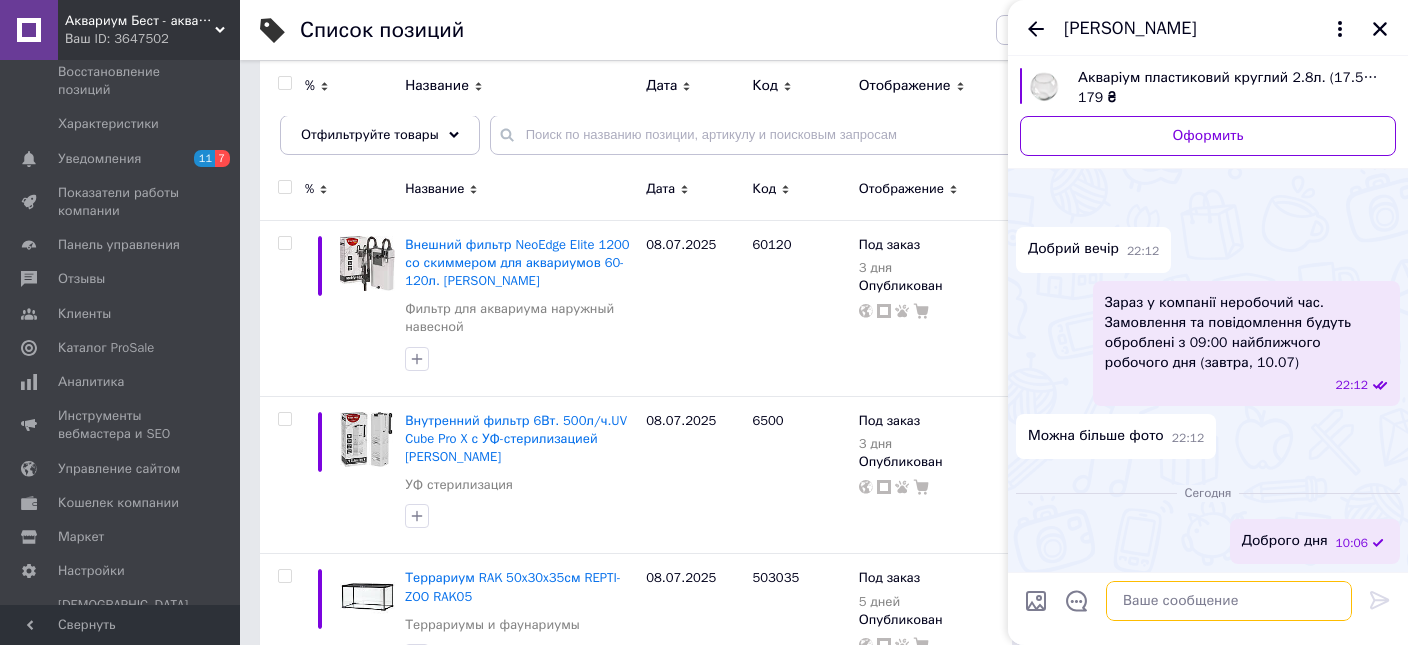 paste on "фото акваріума реальне" 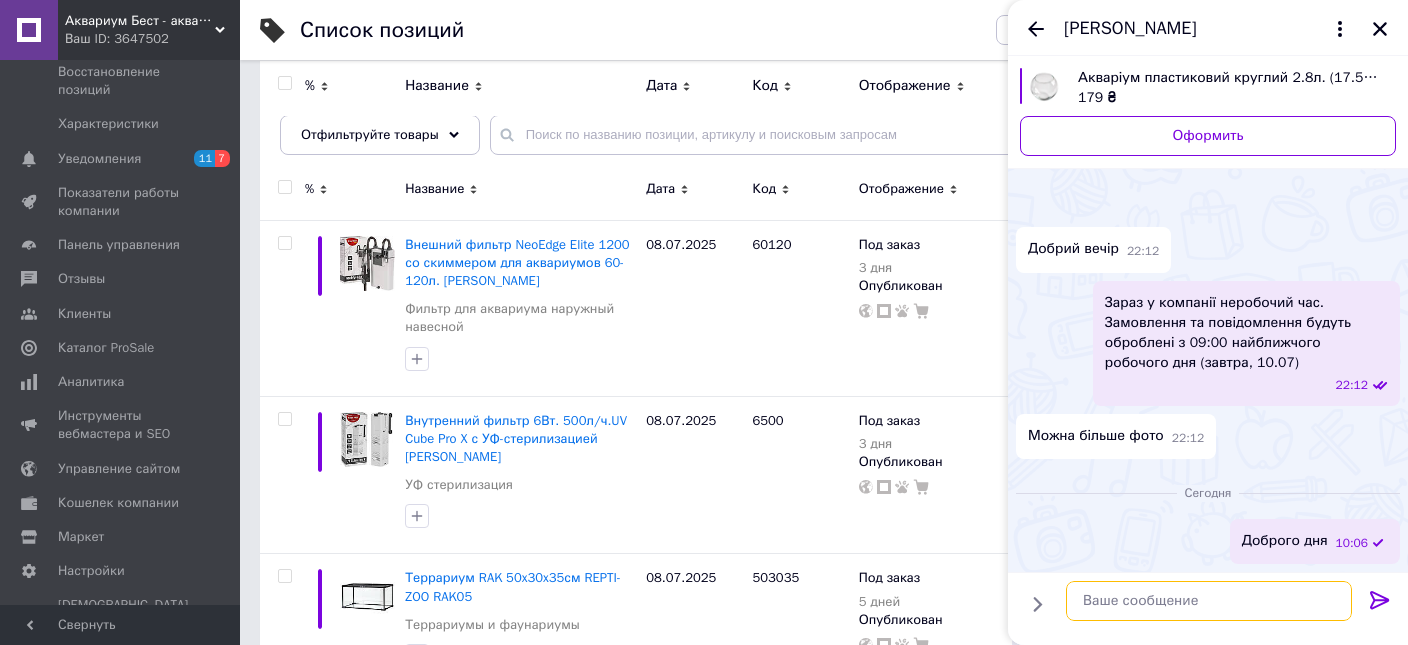 scroll, scrollTop: 54, scrollLeft: 0, axis: vertical 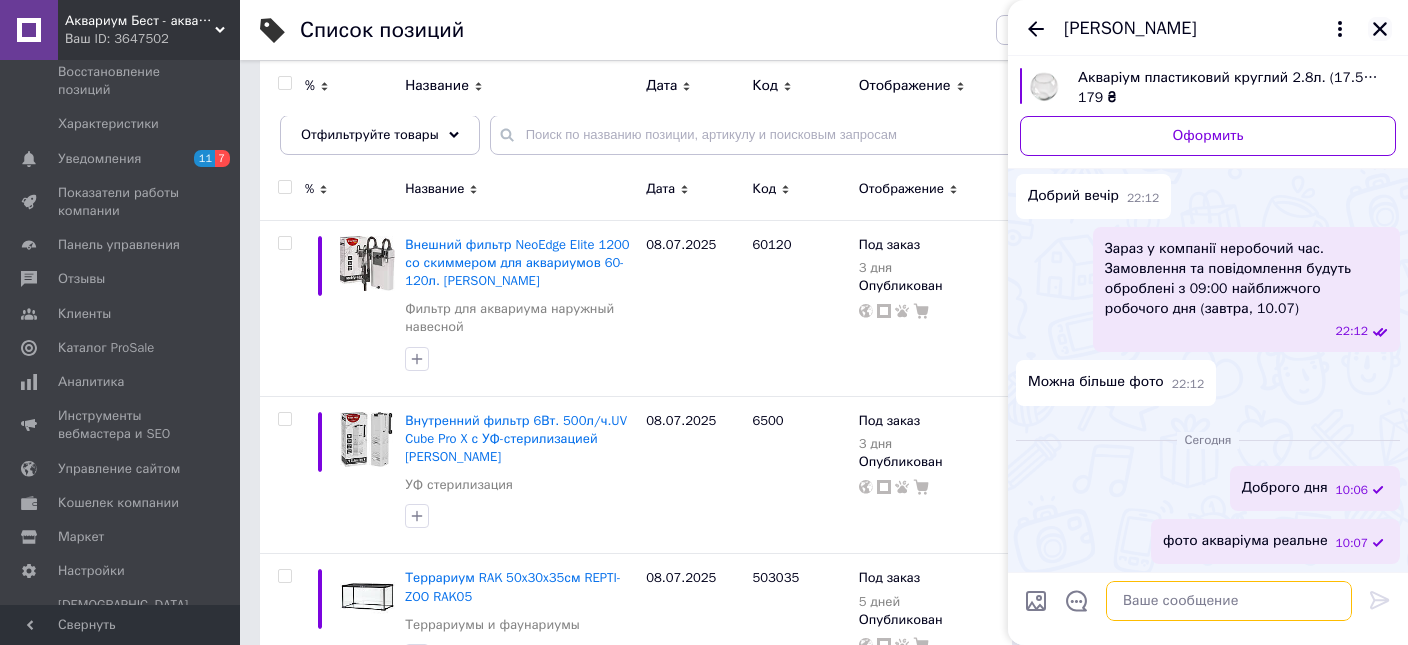 type 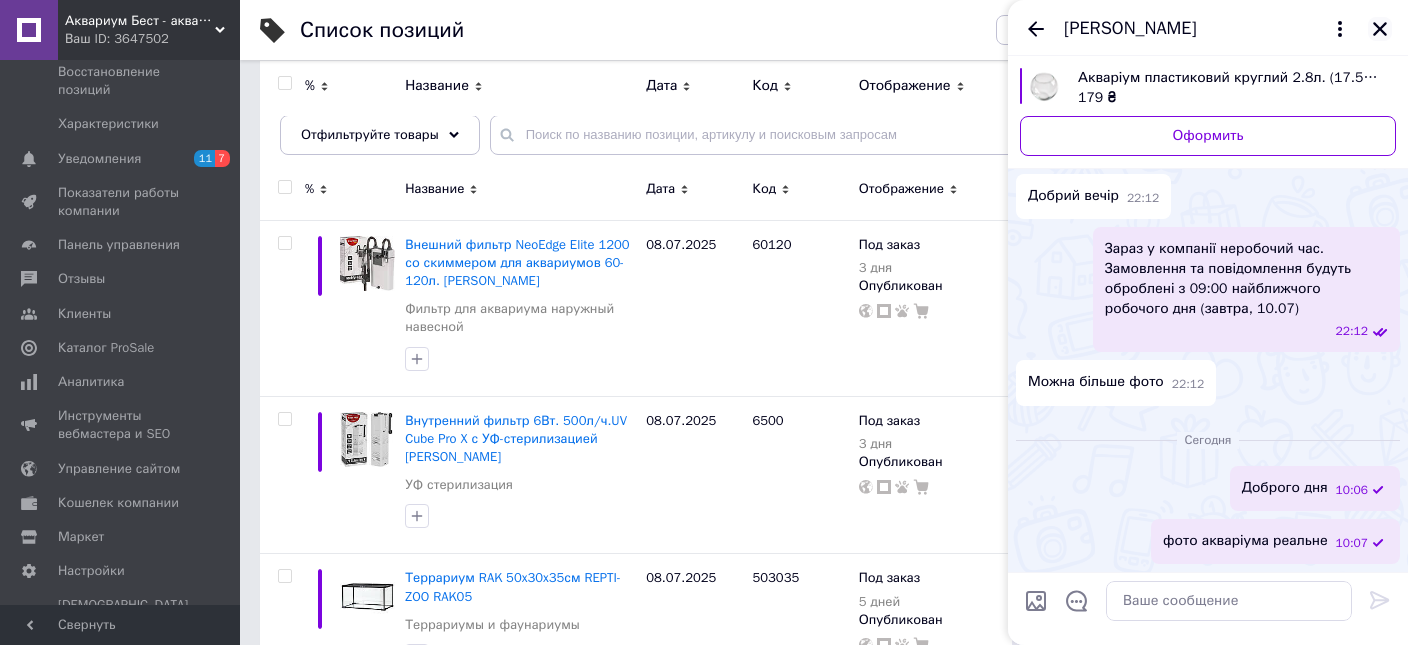 click 